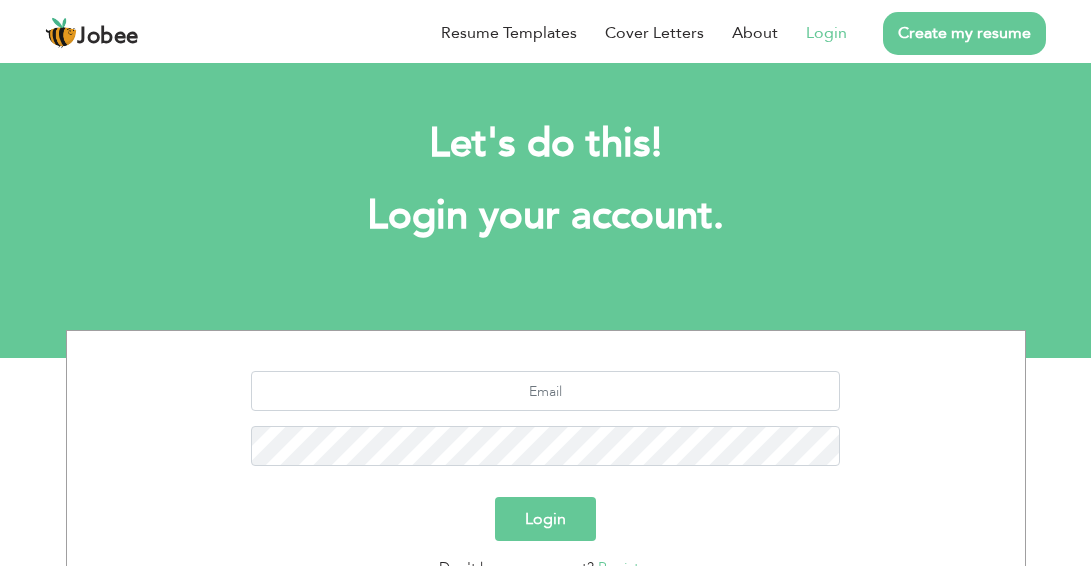 scroll, scrollTop: 0, scrollLeft: 0, axis: both 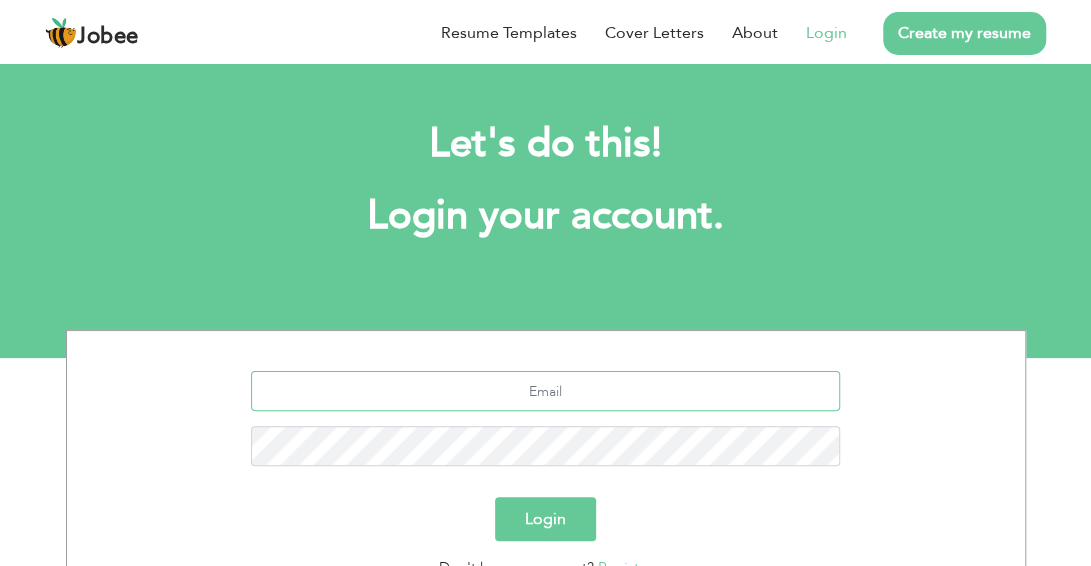type on "[EMAIL_ADDRESS][DOMAIN_NAME]" 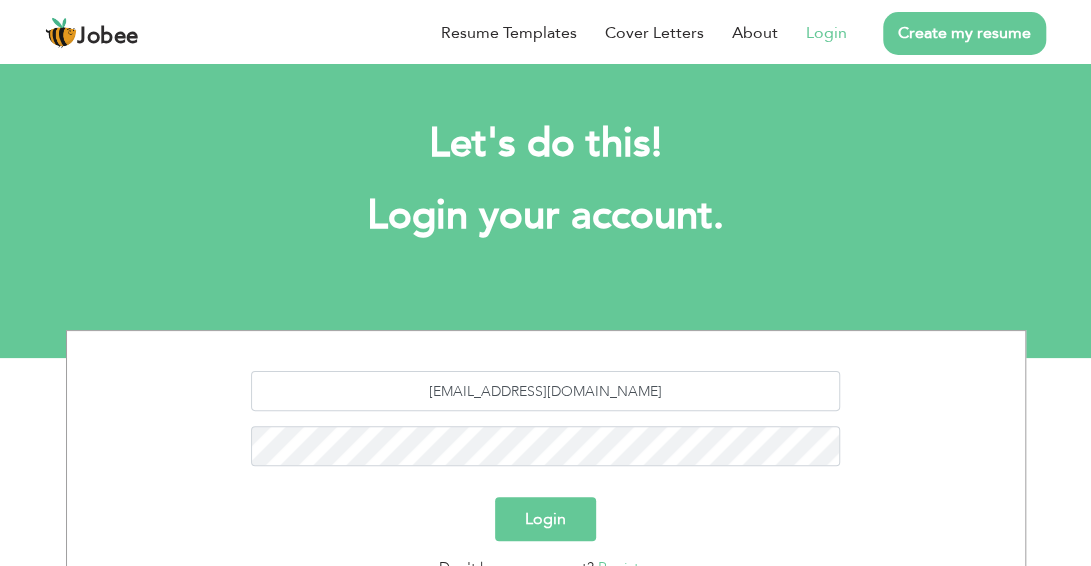click on "Login" at bounding box center (545, 519) 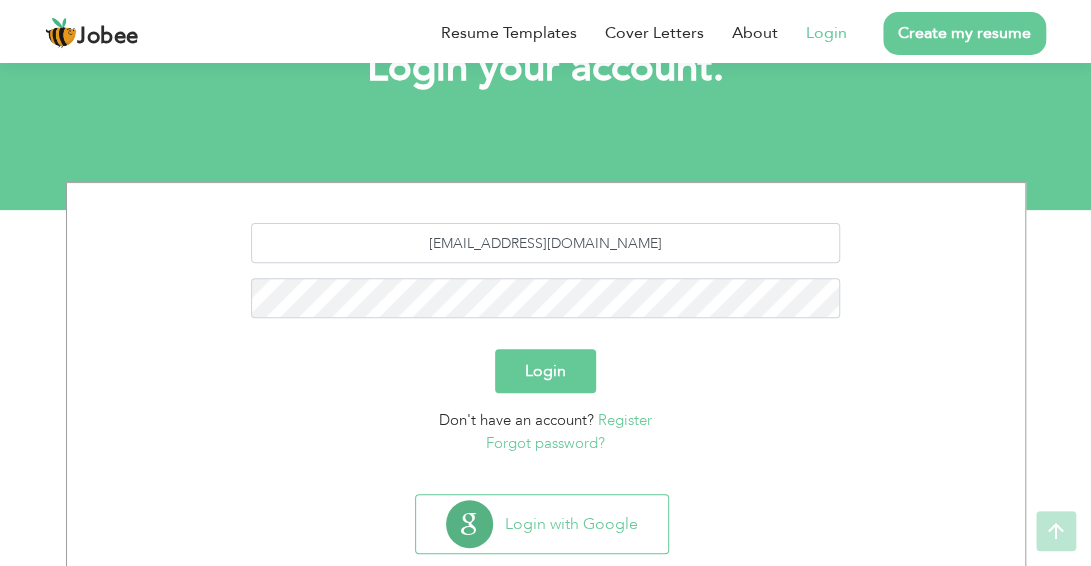 scroll, scrollTop: 193, scrollLeft: 0, axis: vertical 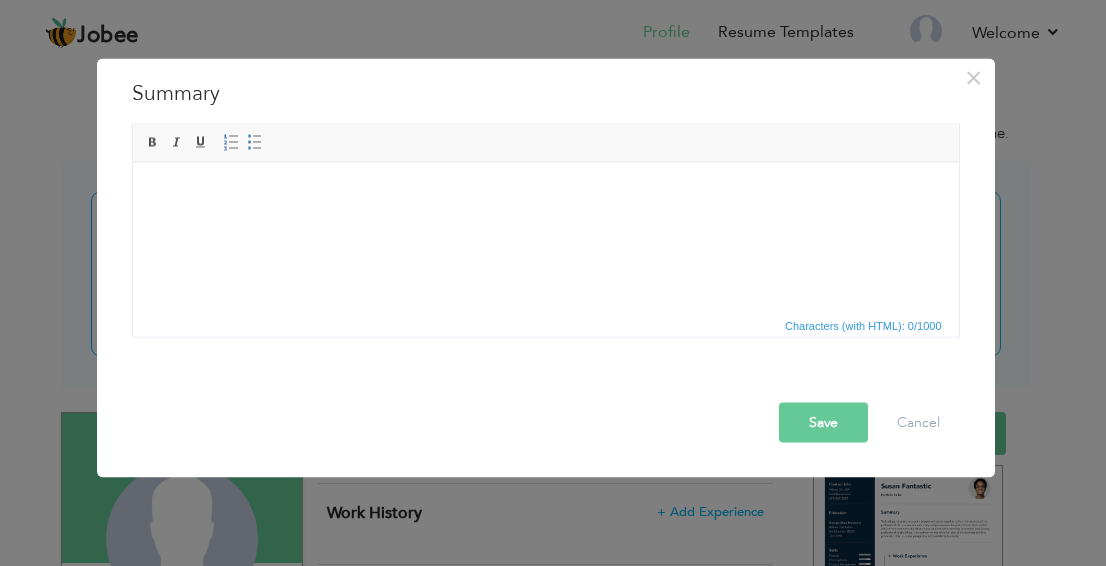 click at bounding box center [545, 192] 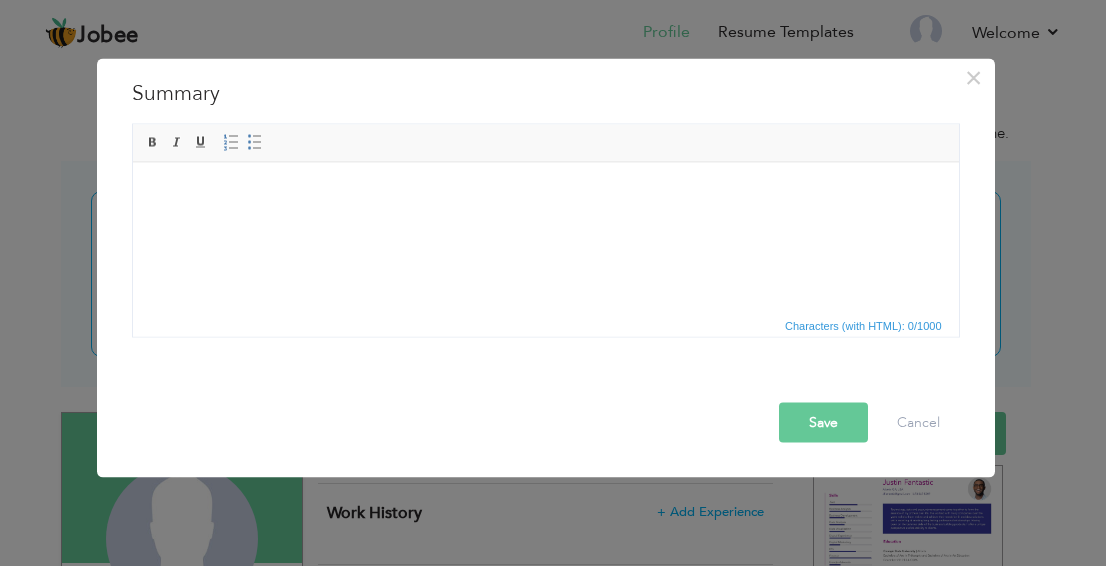 click at bounding box center [545, 192] 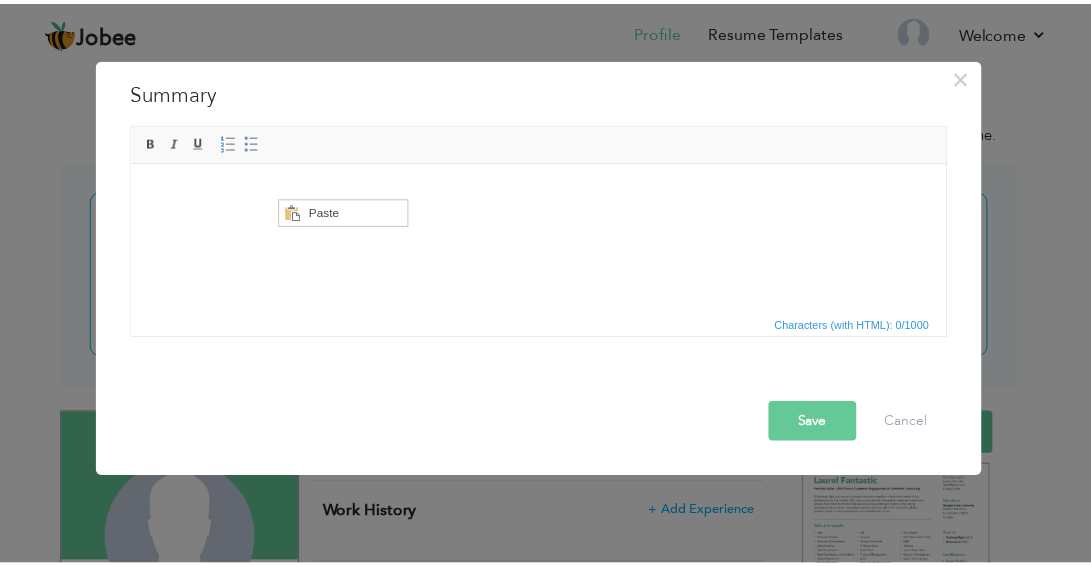 scroll, scrollTop: 0, scrollLeft: 0, axis: both 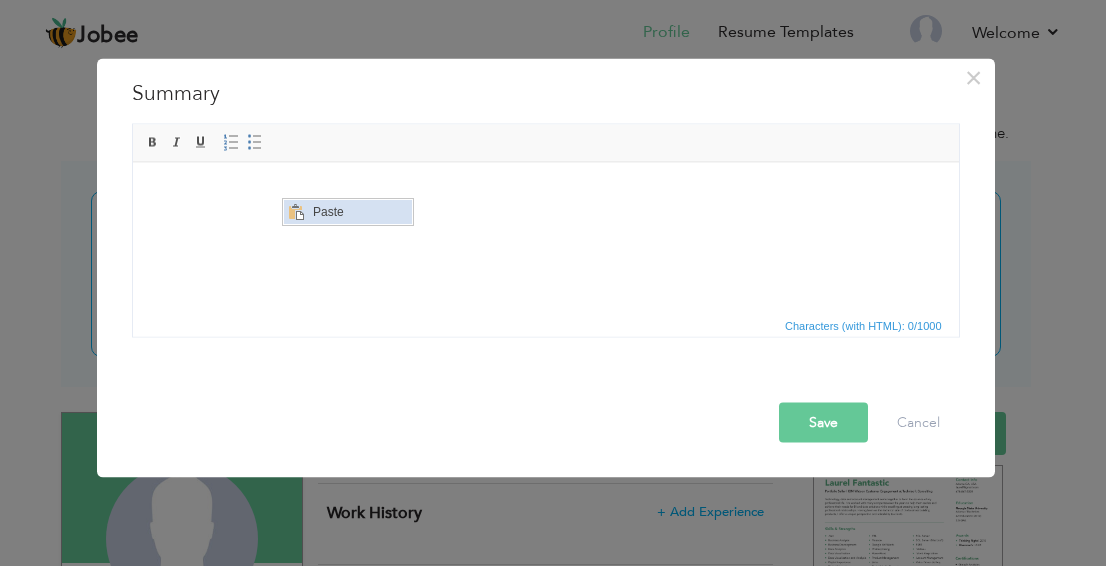 click on "Paste" at bounding box center [359, 211] 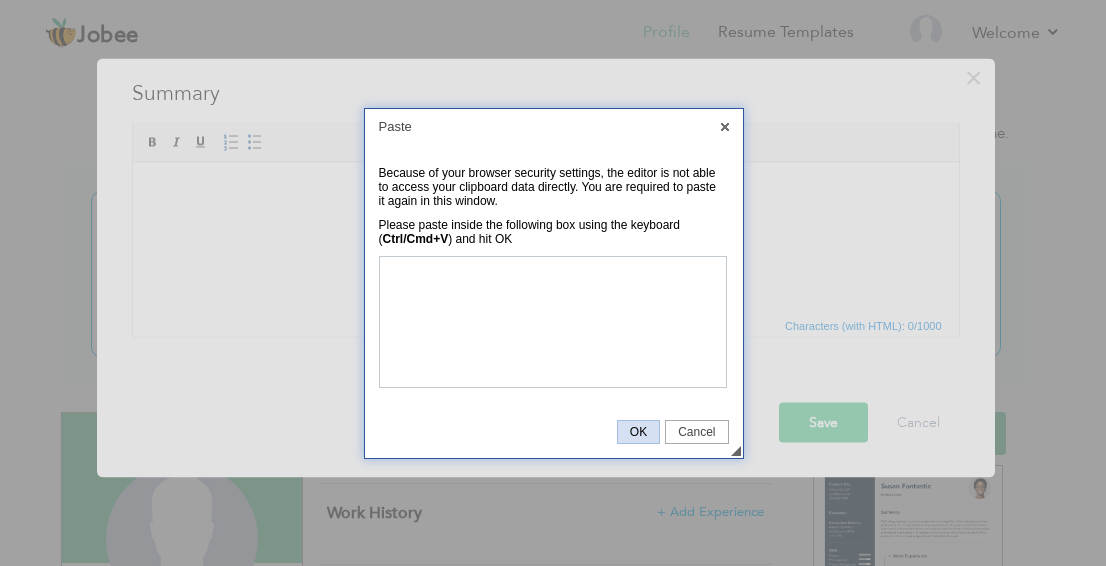 click on "OK" at bounding box center [638, 432] 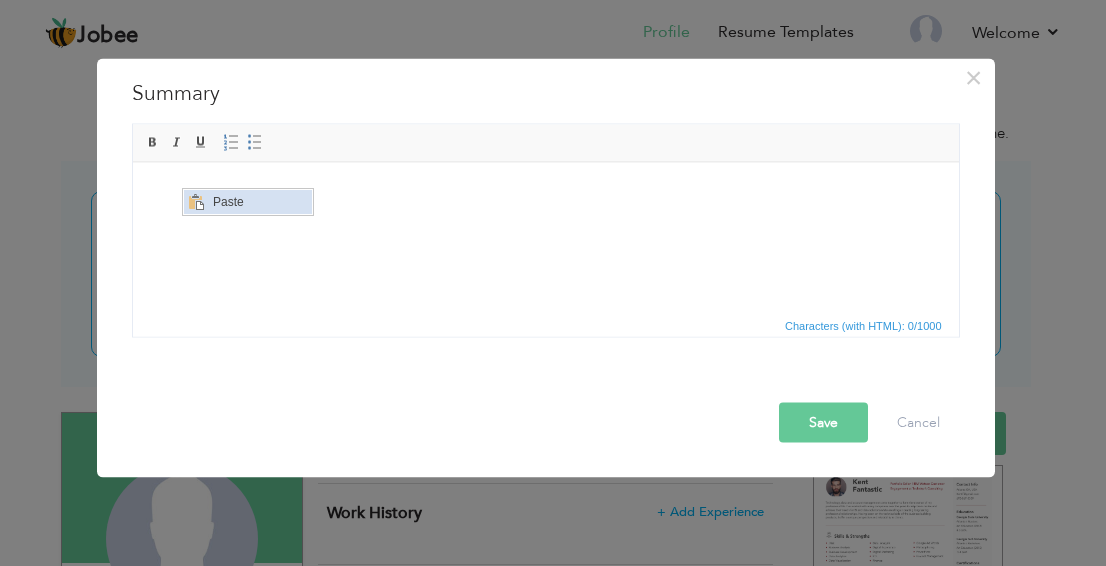 click on "Paste" at bounding box center [259, 201] 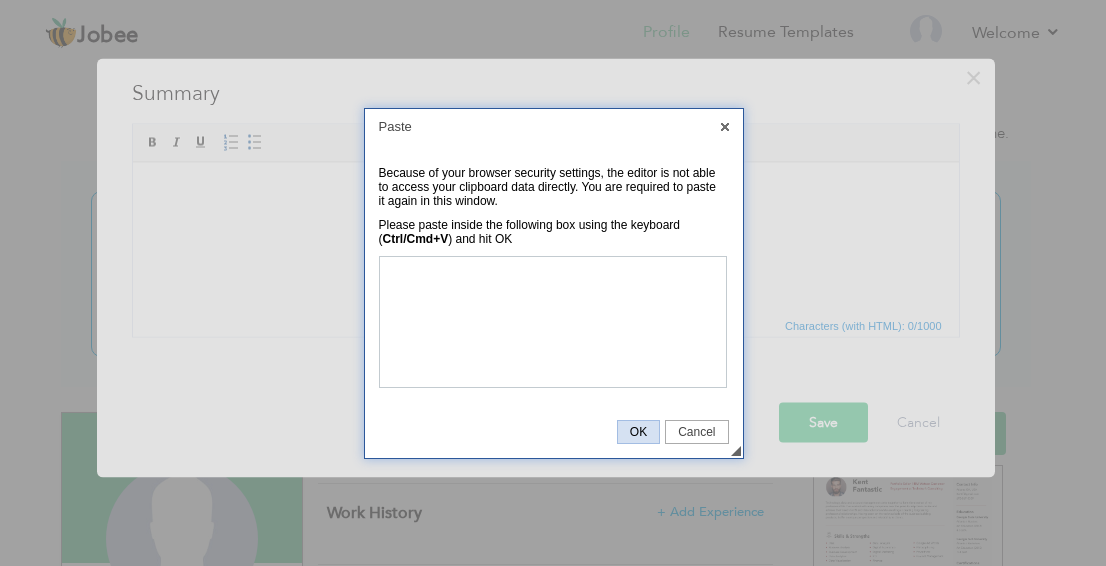 click on "OK" at bounding box center [638, 432] 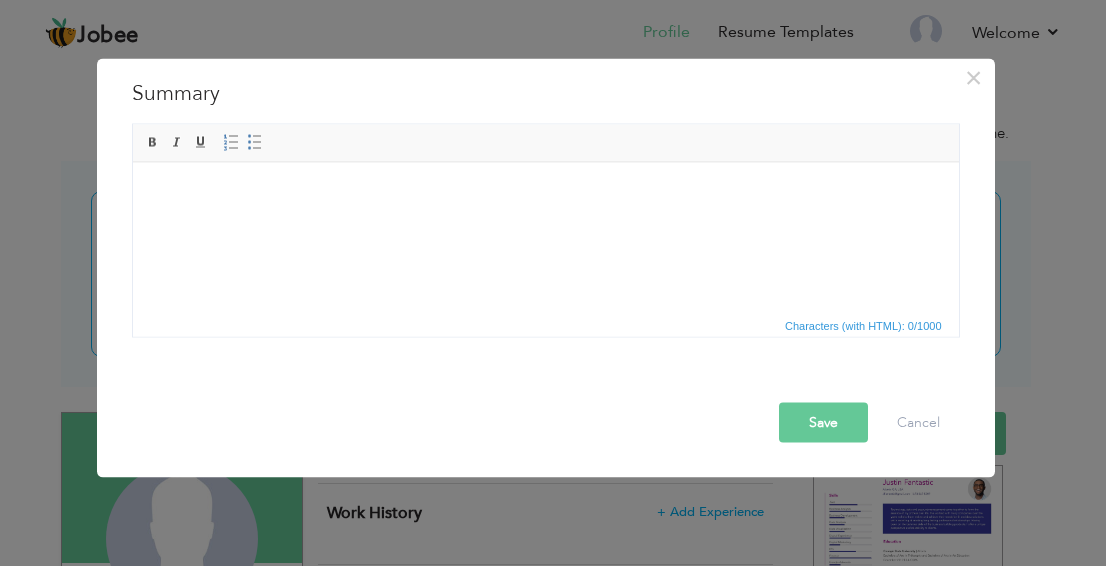 click on "Characters (with HTML): 0/1000" at bounding box center [546, 325] 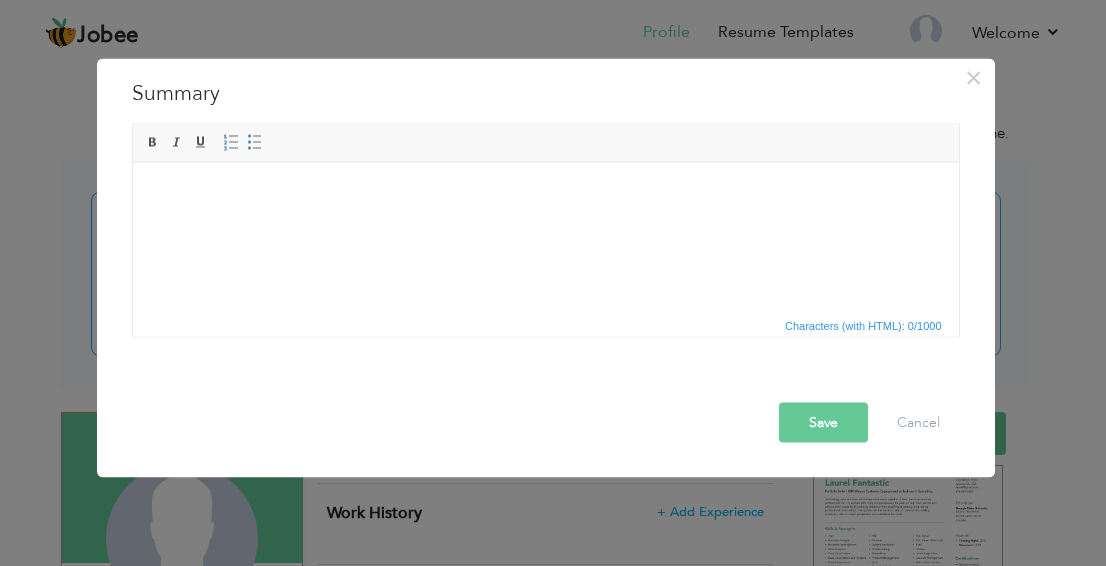 click at bounding box center [545, 192] 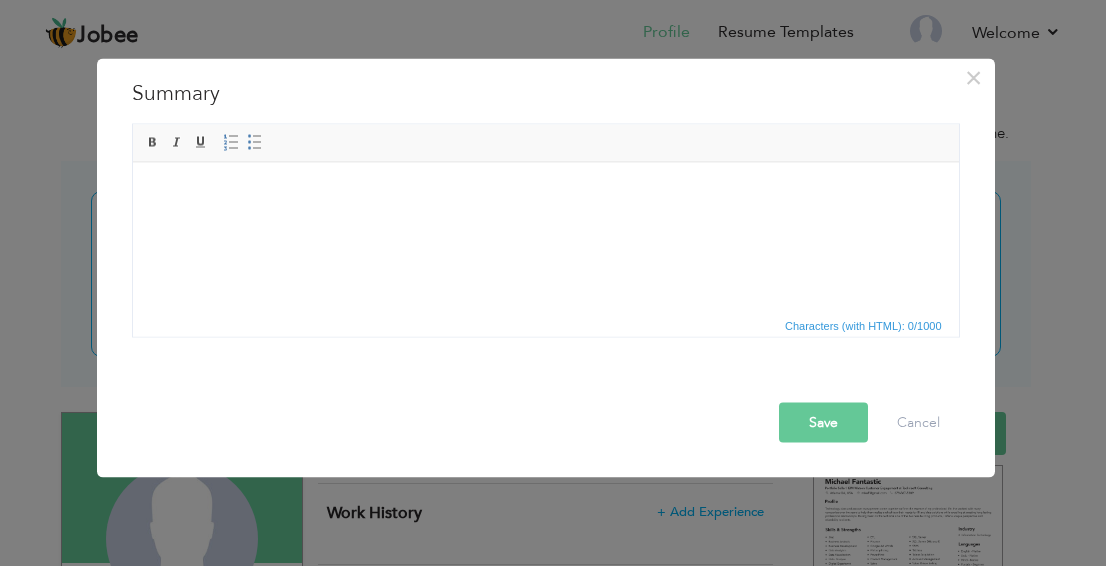 click at bounding box center (545, 192) 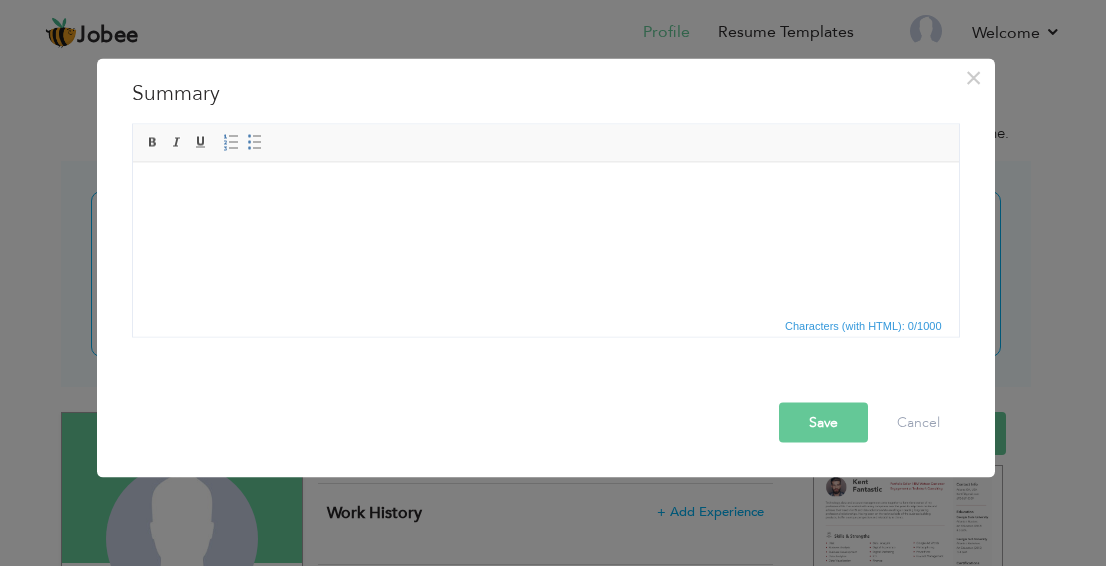 click at bounding box center [545, 192] 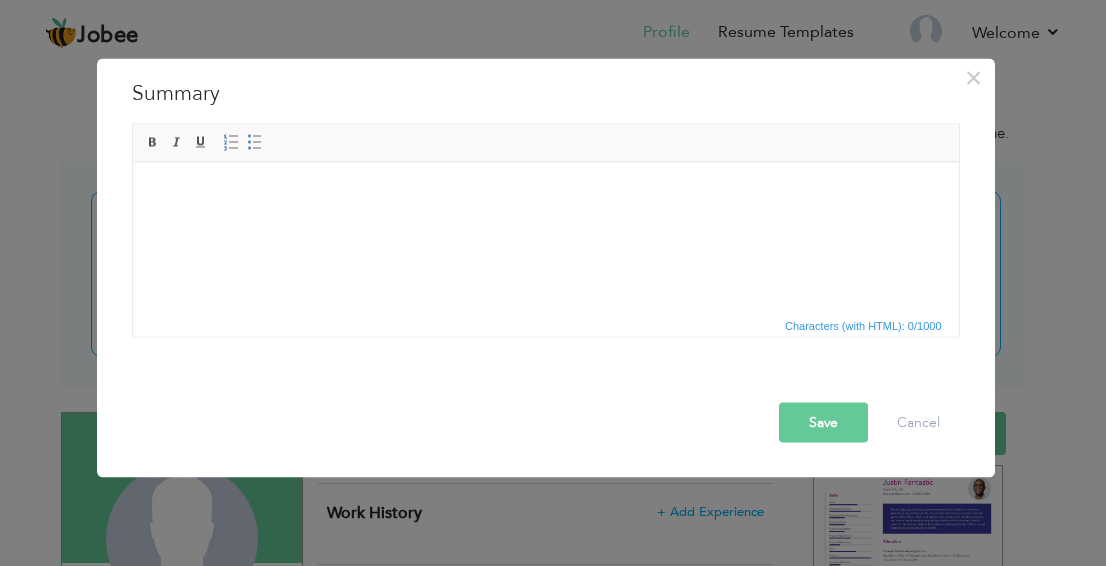 click at bounding box center (545, 192) 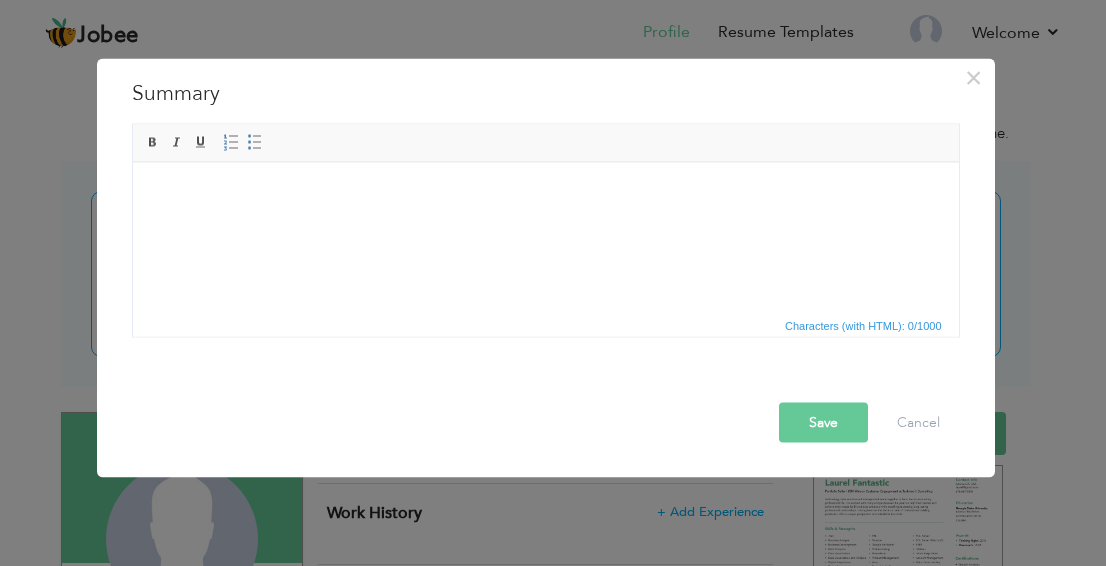 click at bounding box center (545, 192) 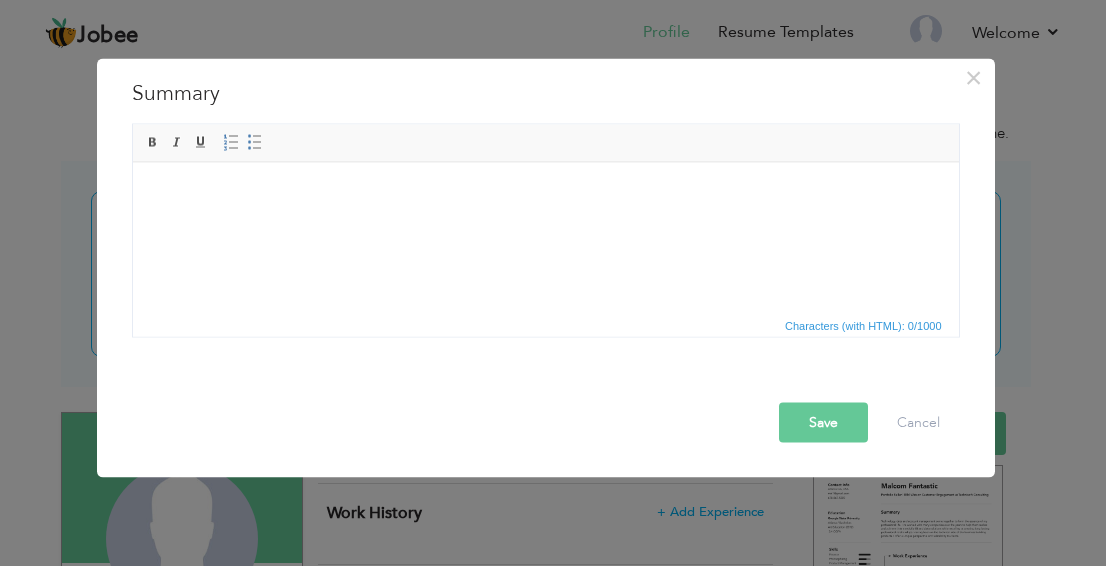 click at bounding box center [545, 192] 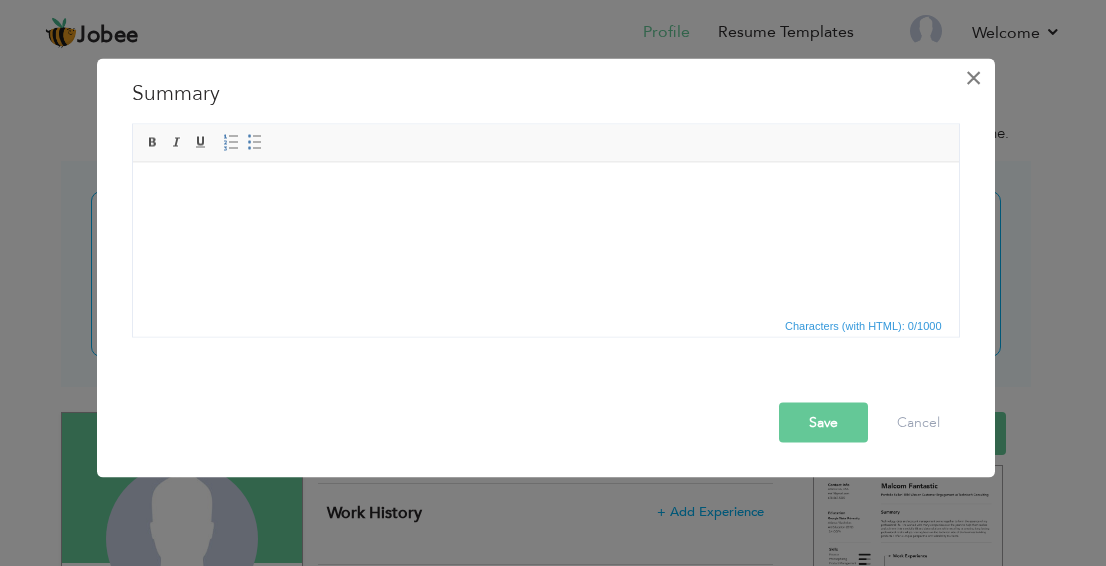 click on "×" at bounding box center [974, 78] 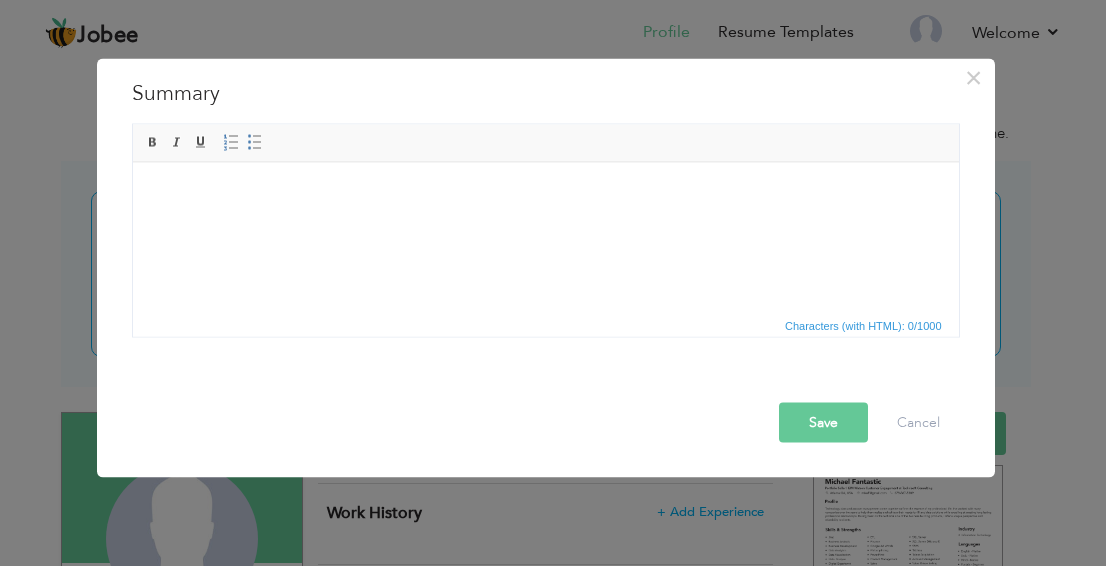 click at bounding box center [545, 192] 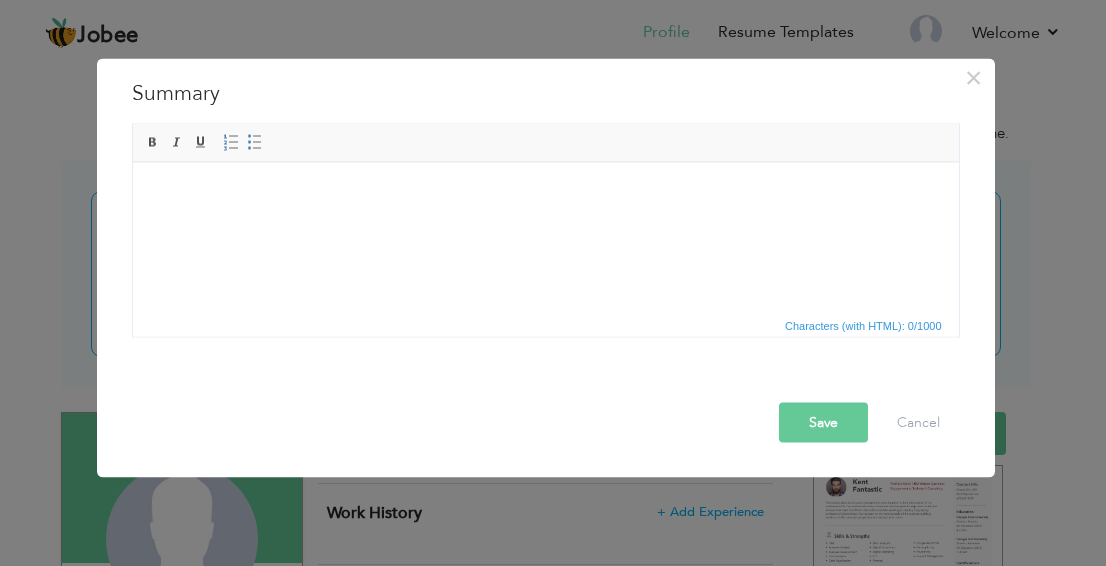 click at bounding box center [545, 192] 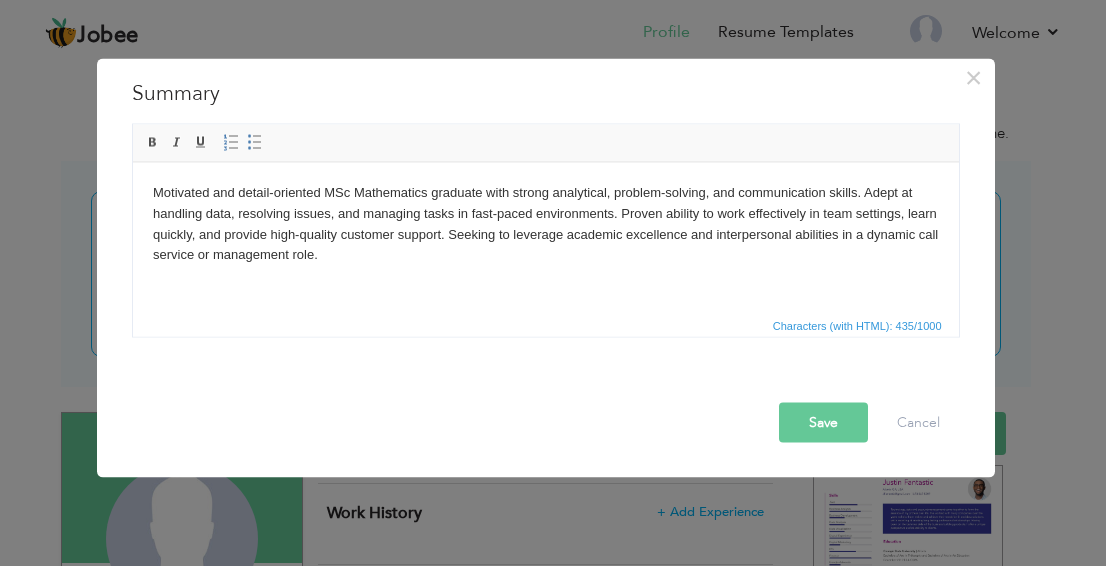 click at bounding box center [0, 0] 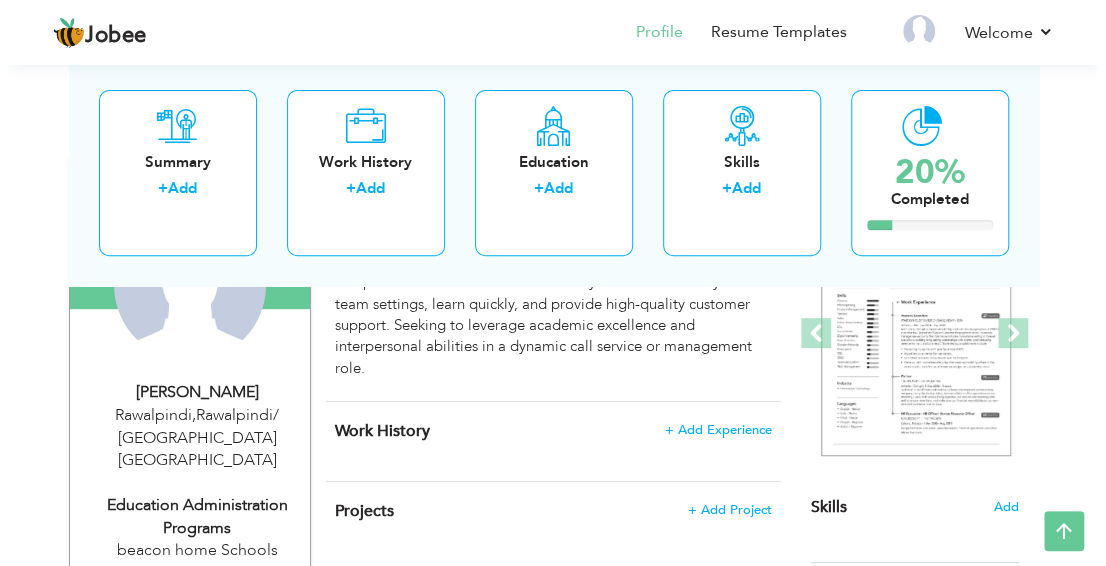 scroll, scrollTop: 258, scrollLeft: 0, axis: vertical 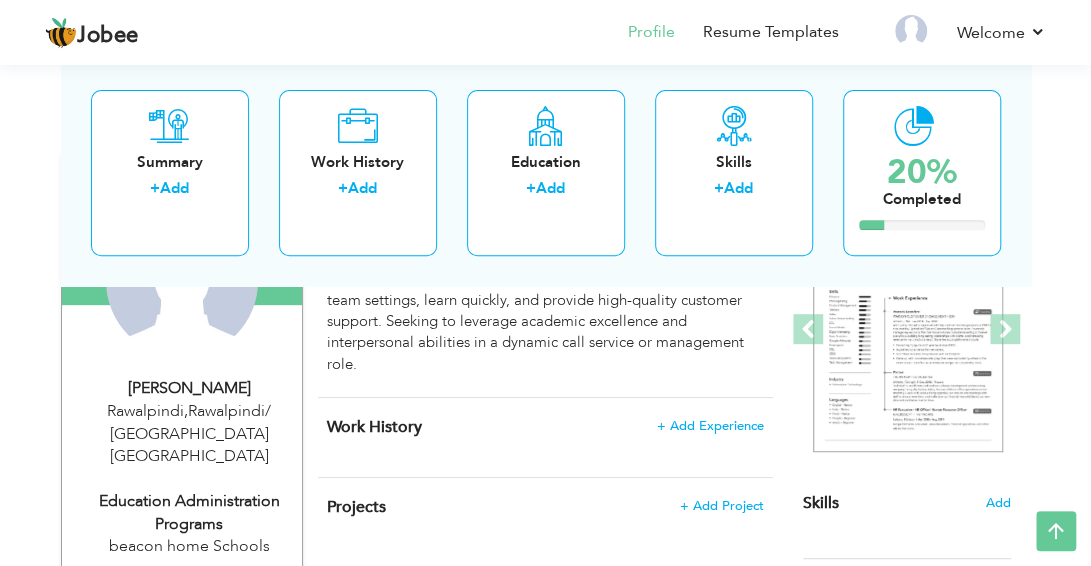 type on "IRAM" 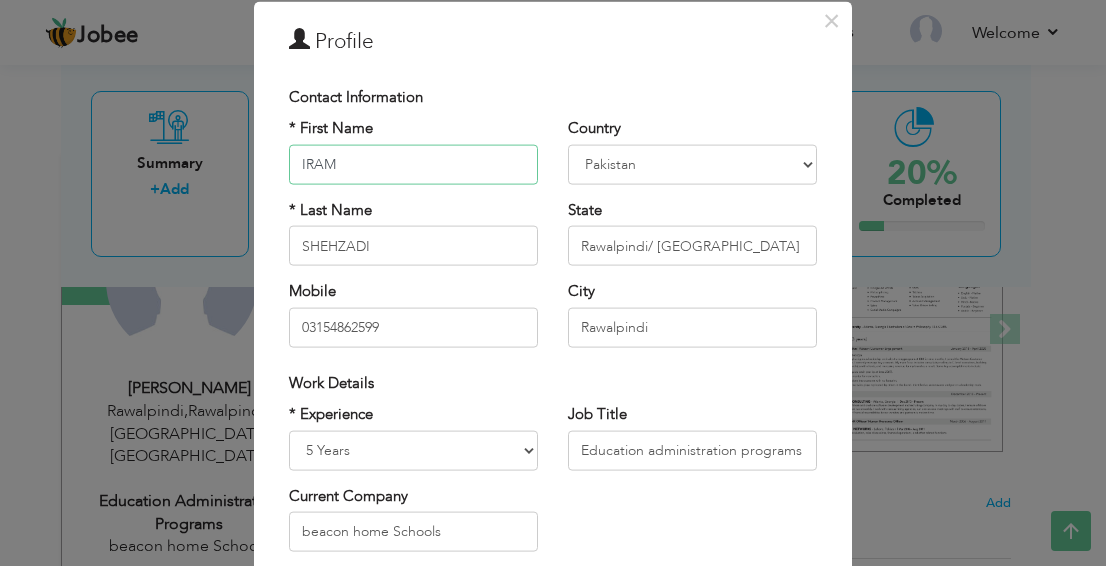 scroll, scrollTop: 56, scrollLeft: 0, axis: vertical 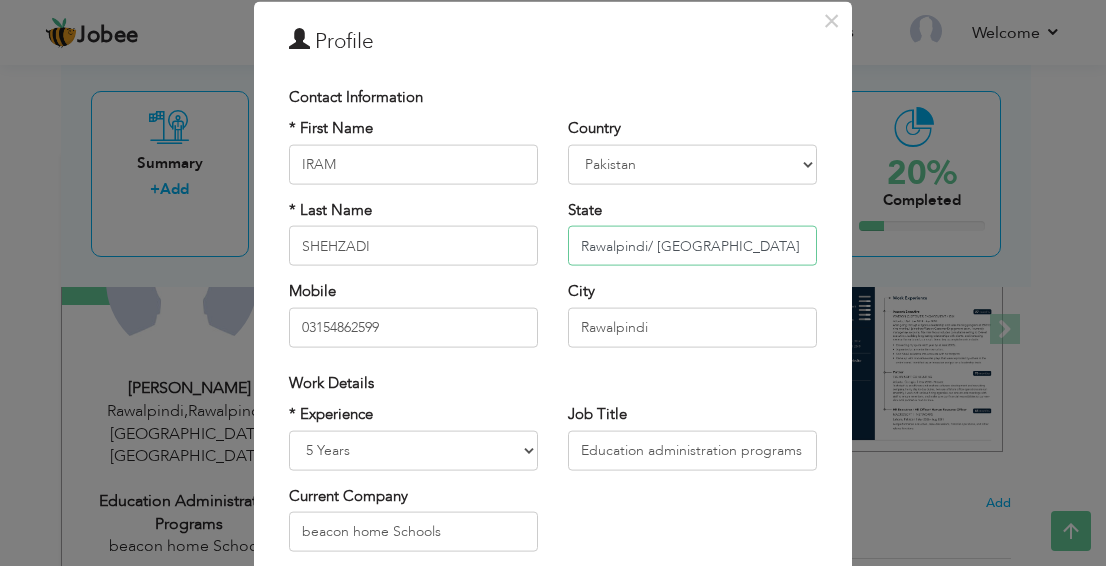 click on "Rawalpindi/ [GEOGRAPHIC_DATA]" at bounding box center (692, 246) 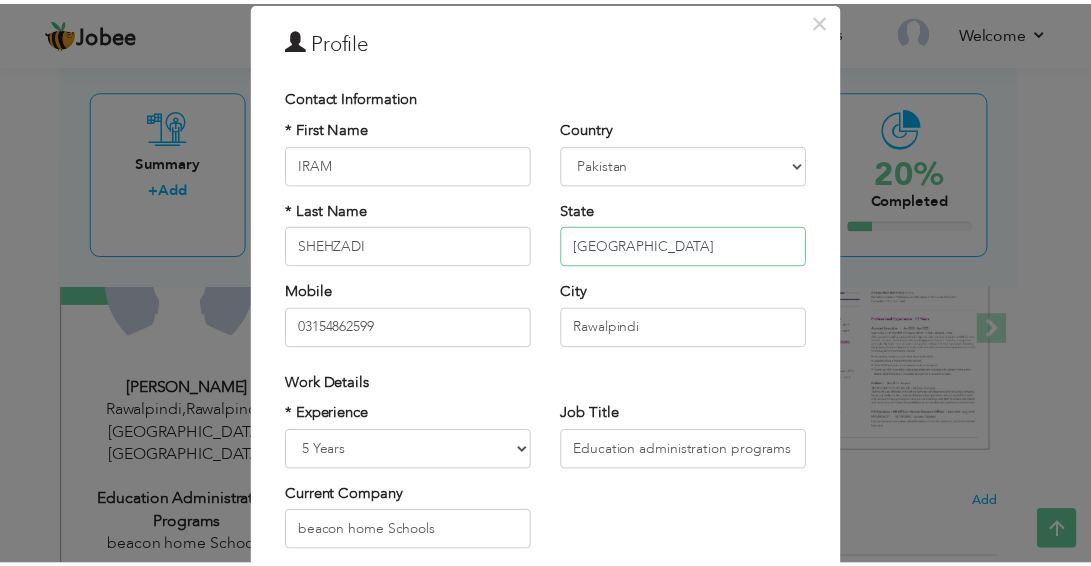 scroll, scrollTop: 328, scrollLeft: 0, axis: vertical 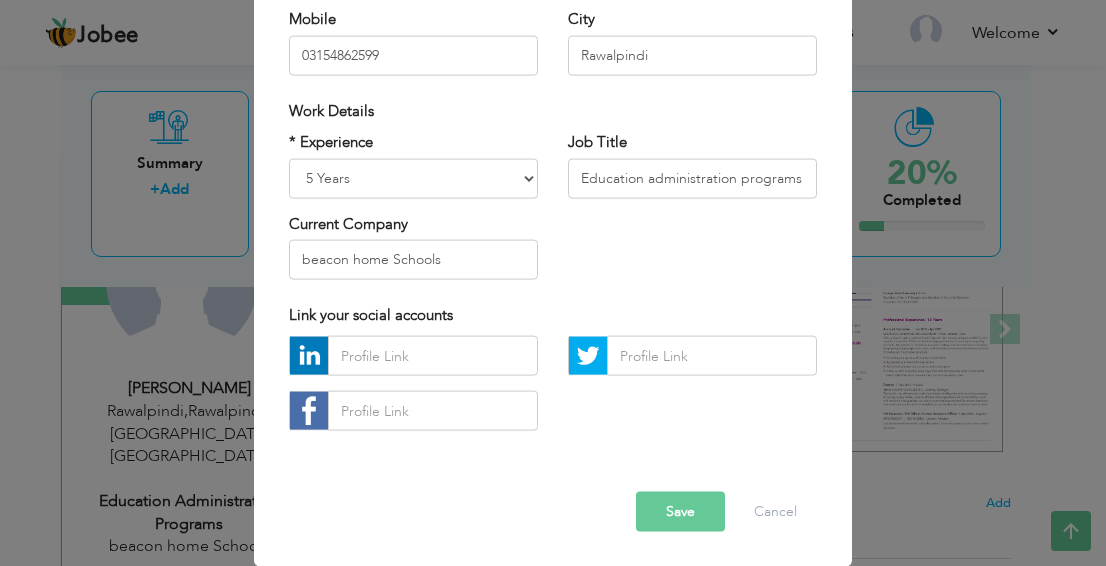type on "[GEOGRAPHIC_DATA]" 